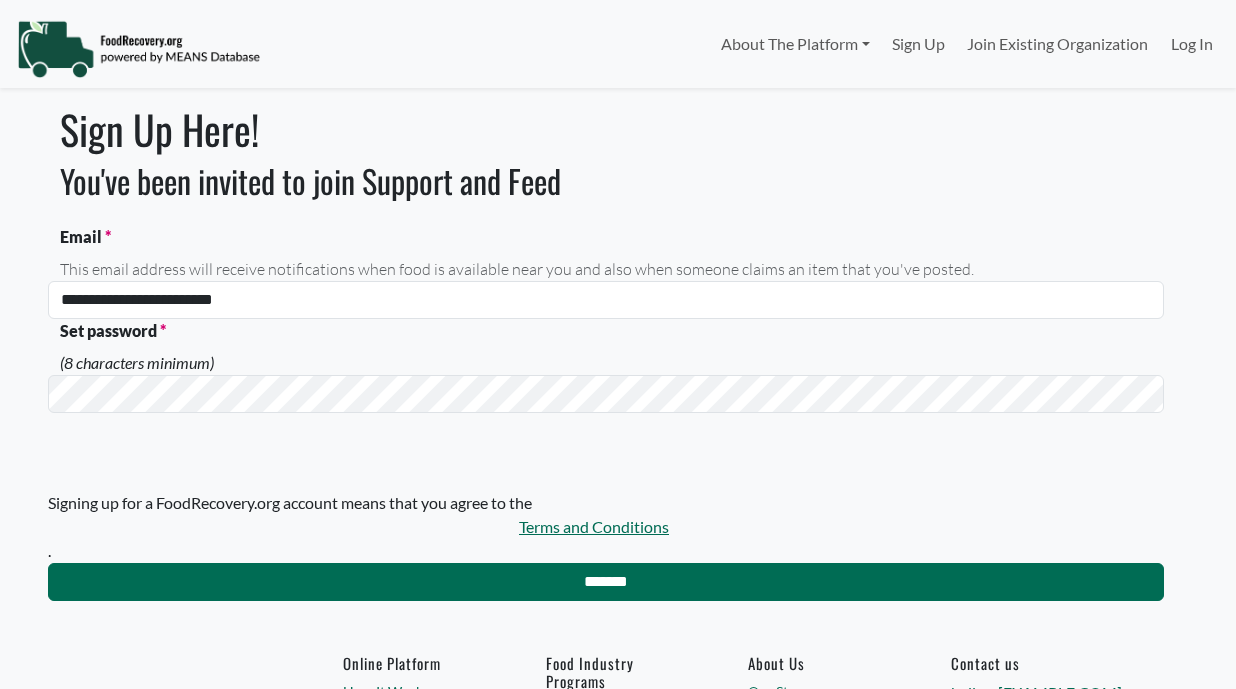 scroll, scrollTop: 0, scrollLeft: 0, axis: both 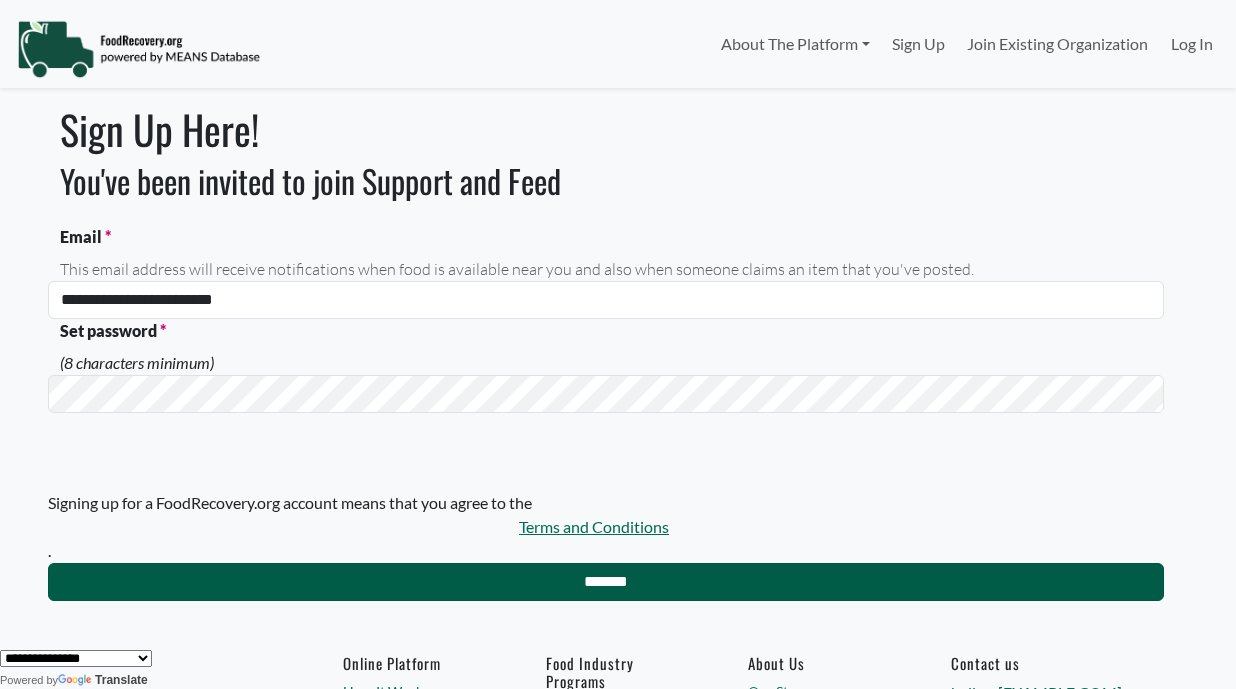 click on "*******" at bounding box center (606, 582) 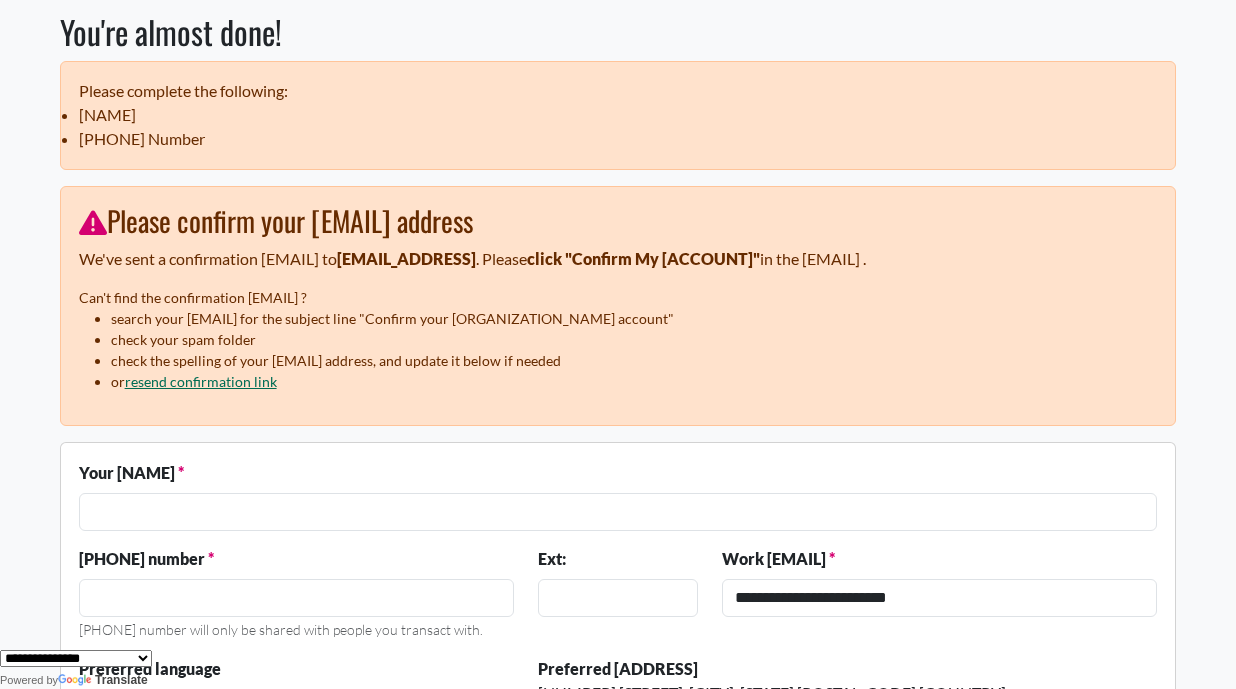 scroll, scrollTop: 234, scrollLeft: 0, axis: vertical 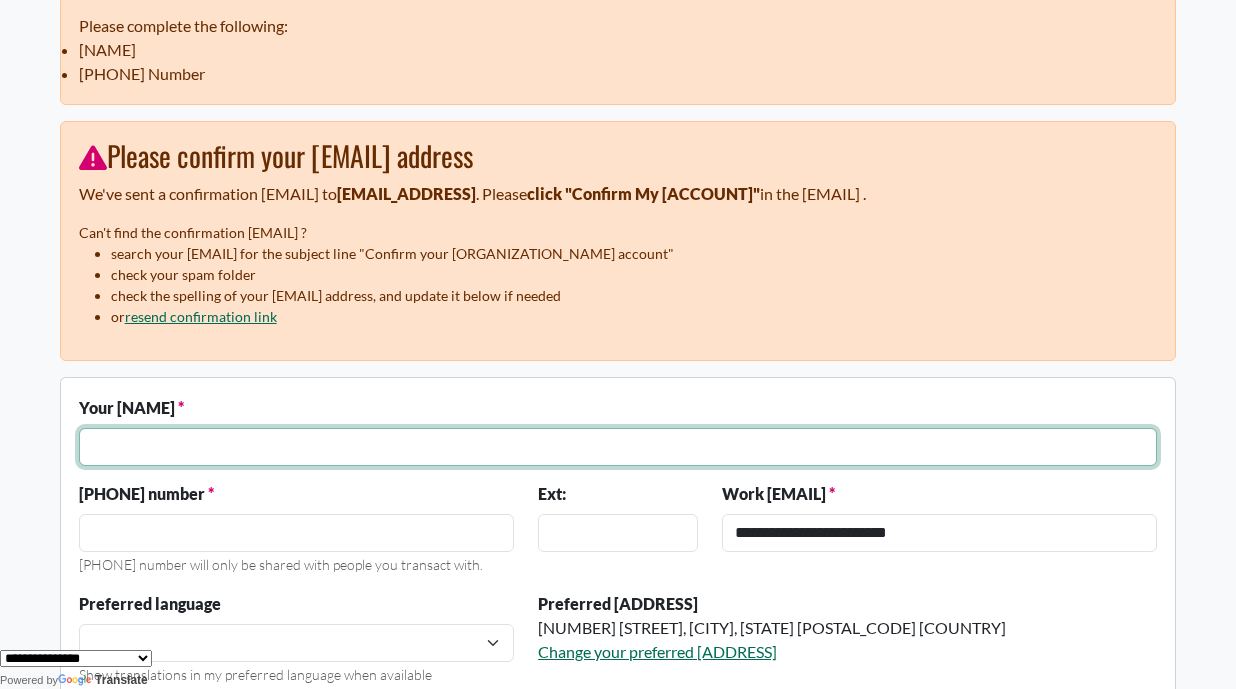 click at bounding box center [618, 447] 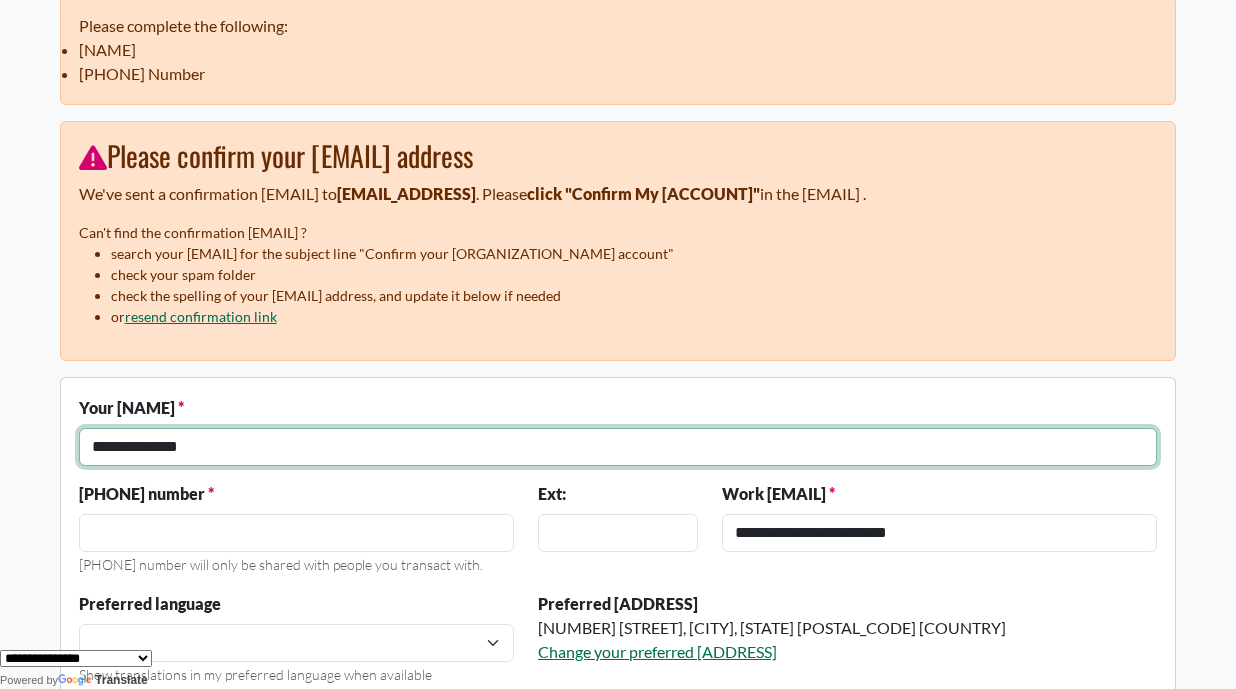 type on "**********" 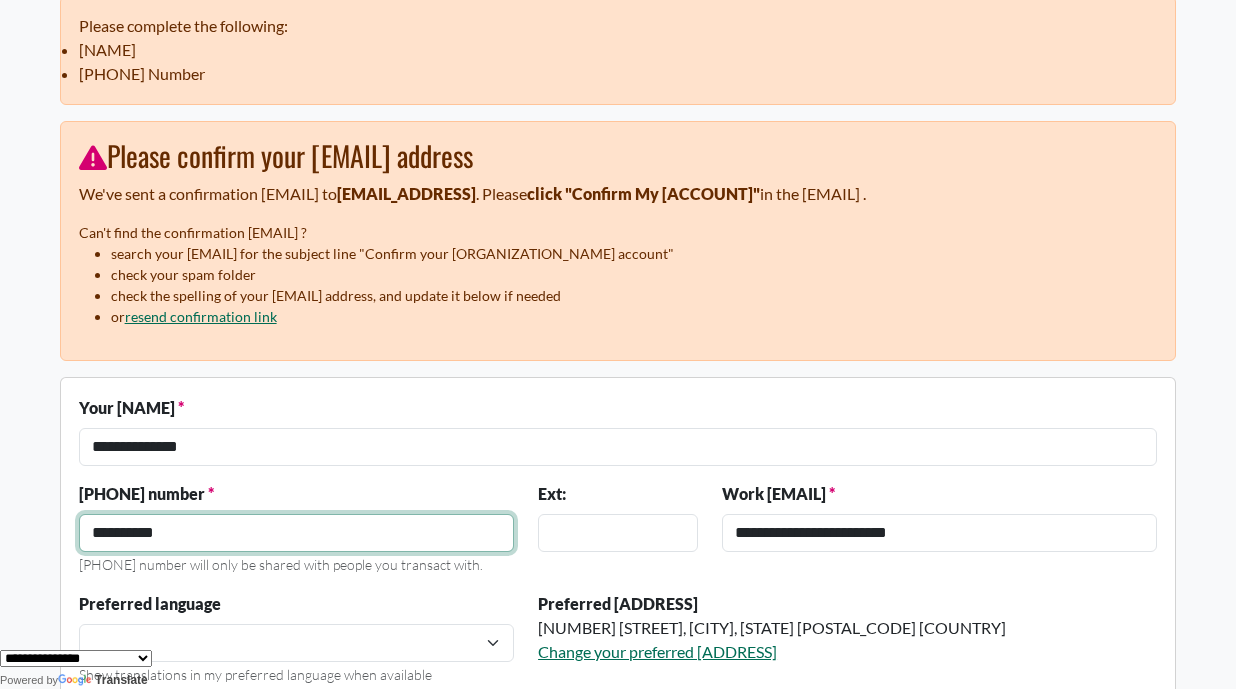 type on "**********" 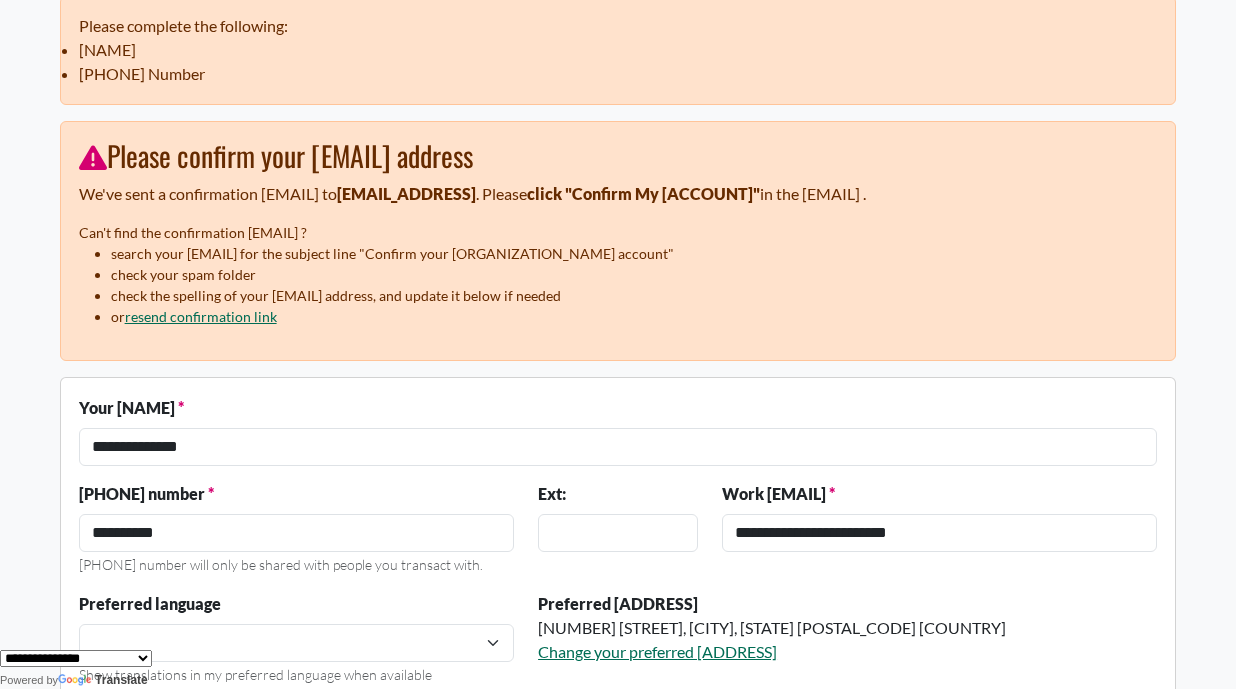 click on "Ext:" at bounding box center [618, 537] 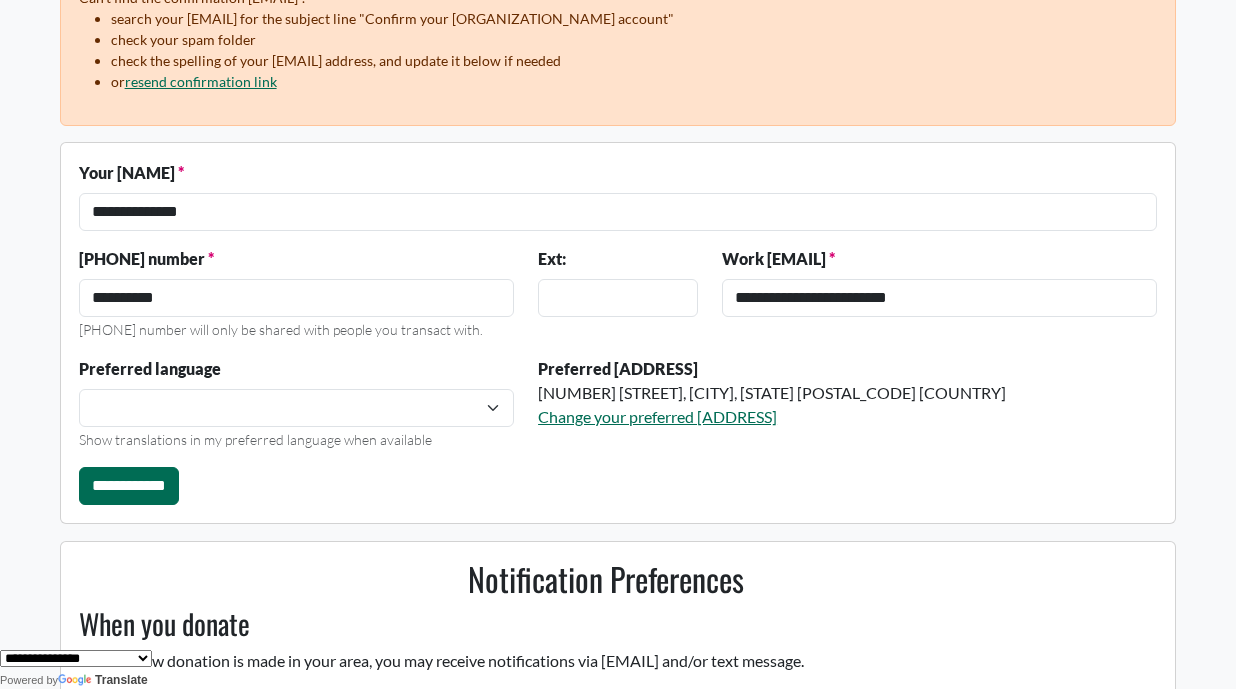 scroll, scrollTop: 483, scrollLeft: 0, axis: vertical 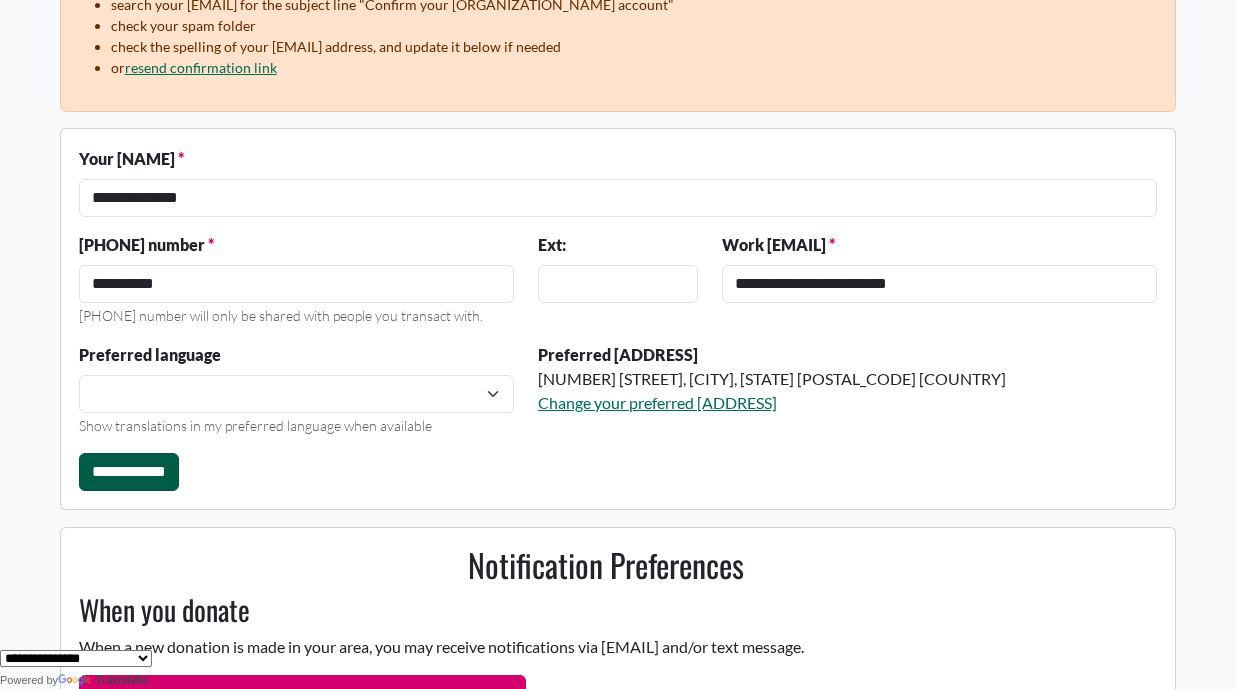 click on "**********" at bounding box center [129, 472] 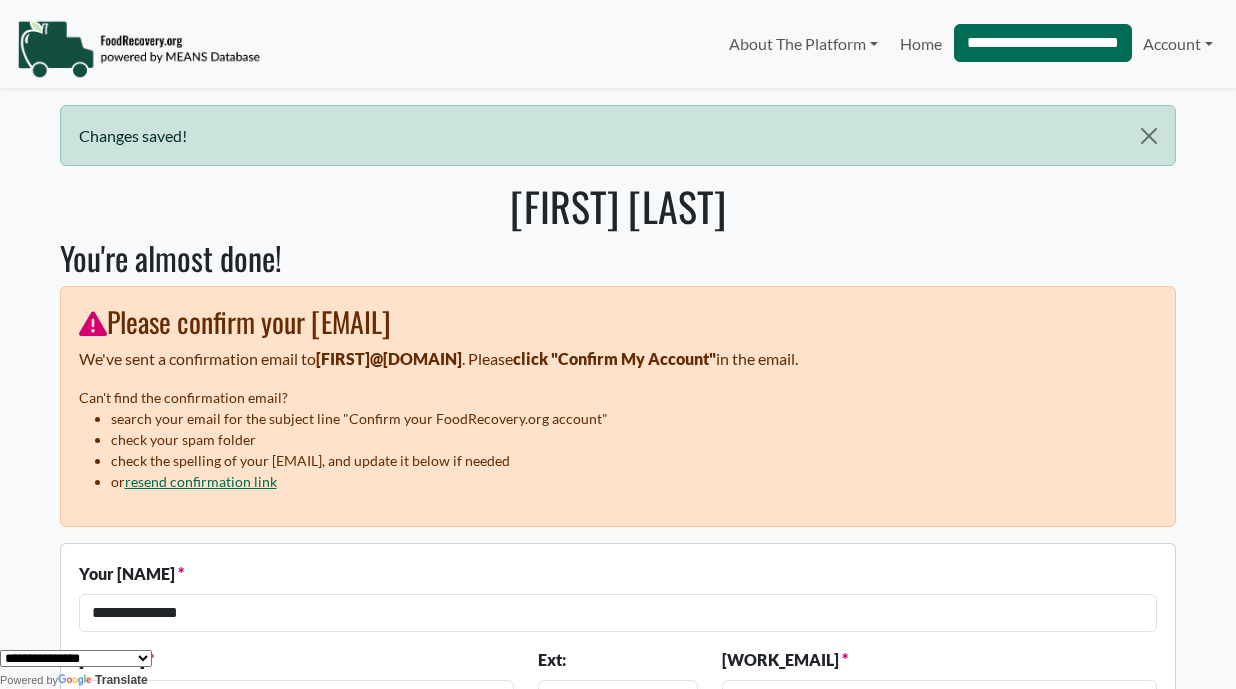 scroll, scrollTop: 0, scrollLeft: 0, axis: both 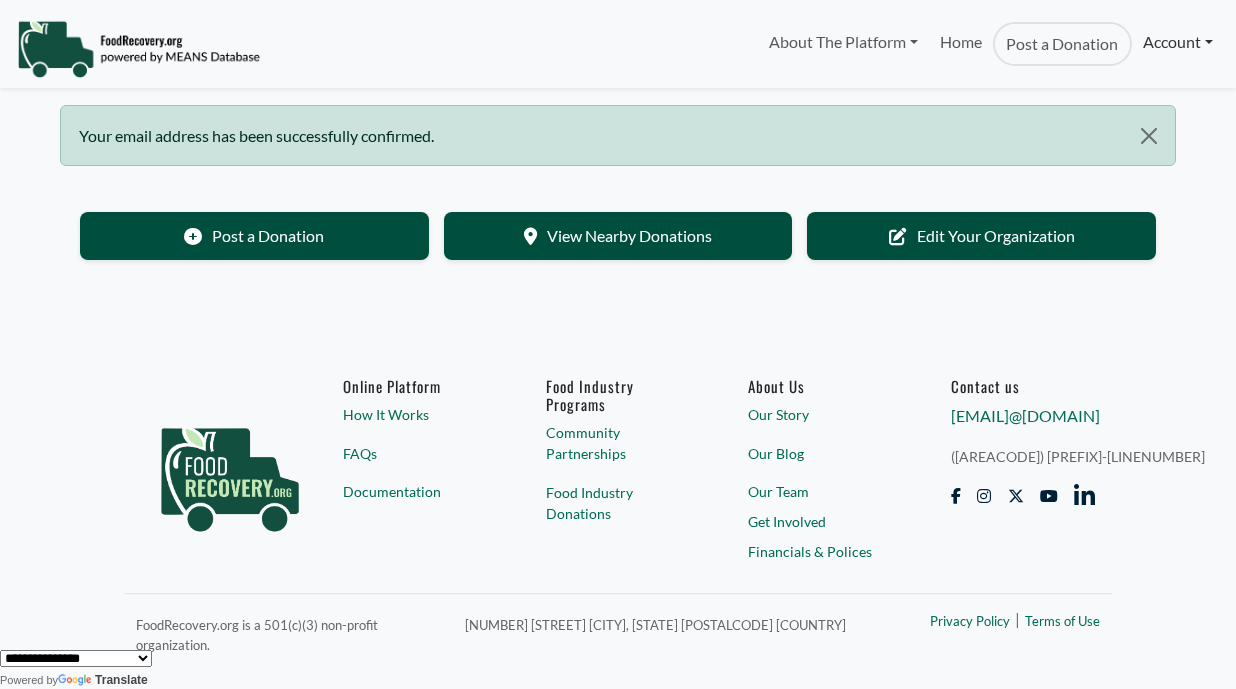 click on "Account" at bounding box center [1178, 42] 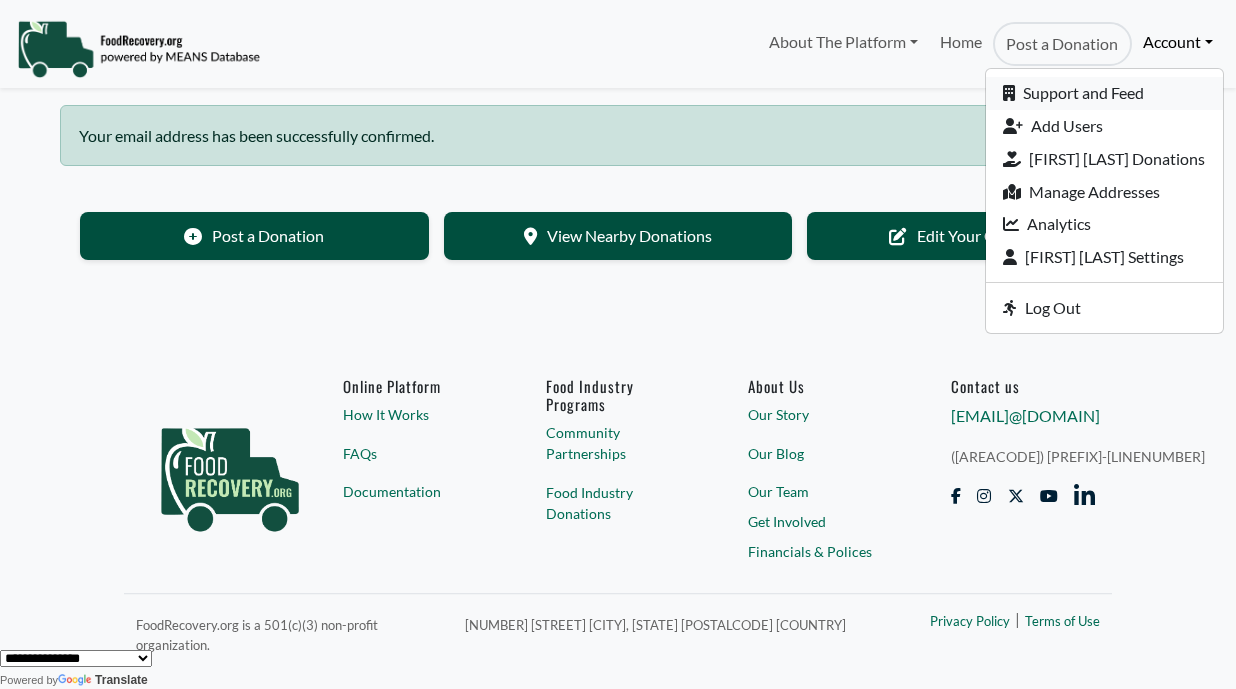 click on "Support and Feed" at bounding box center (1104, 93) 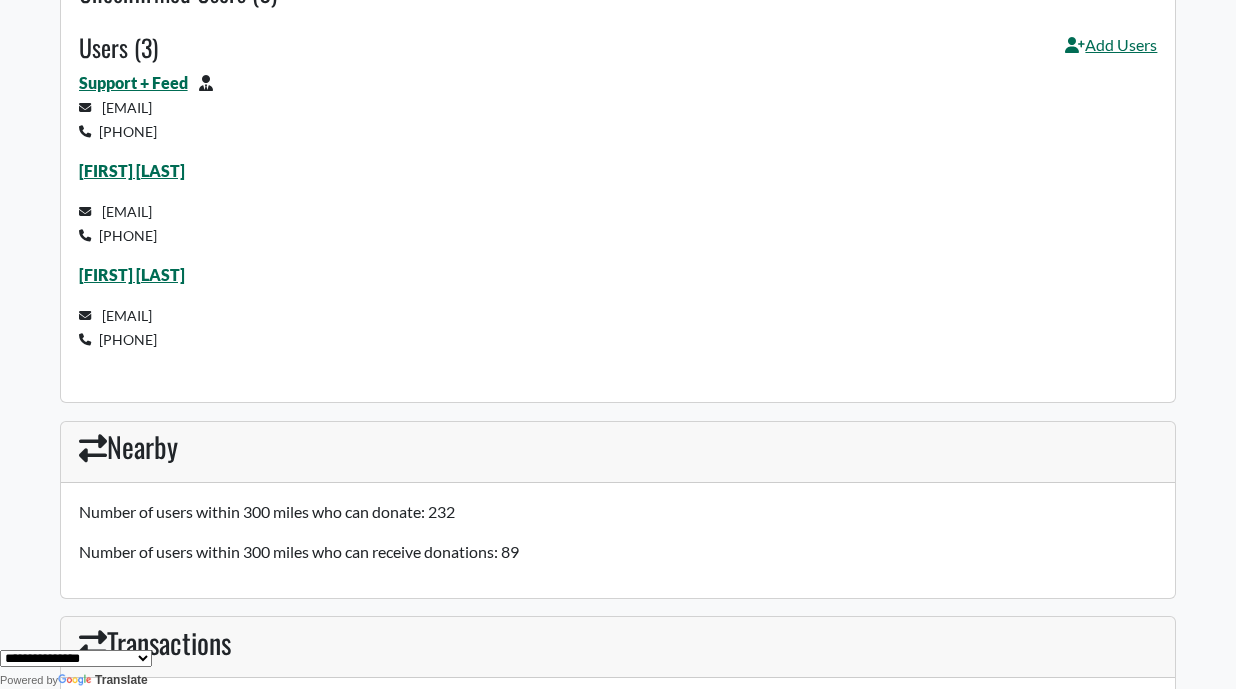 scroll, scrollTop: 0, scrollLeft: 0, axis: both 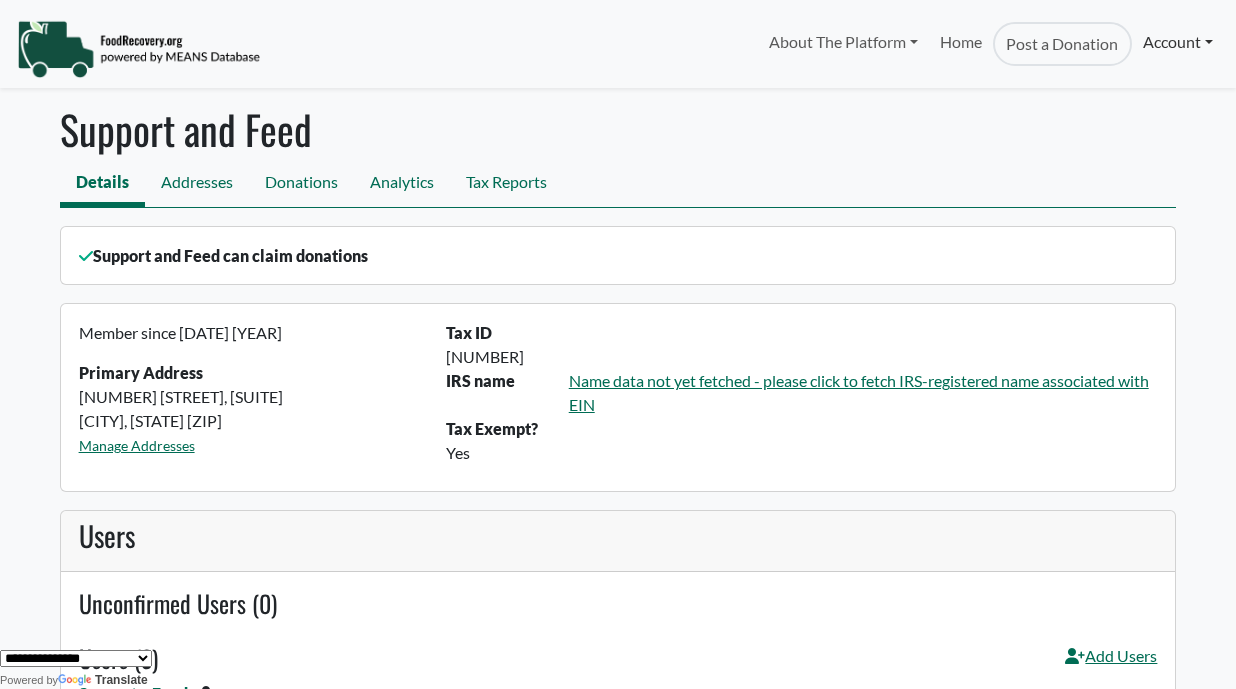 click on "Account" at bounding box center [1178, 42] 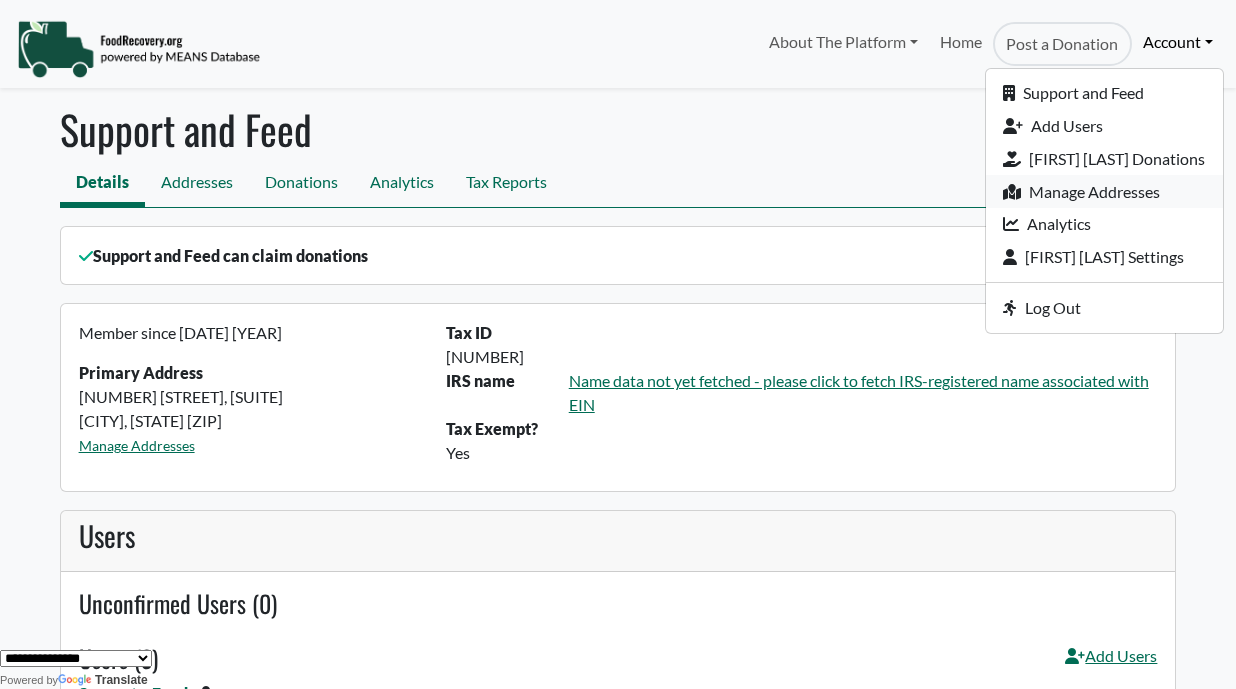 click on "Manage Addresses" at bounding box center [1104, 191] 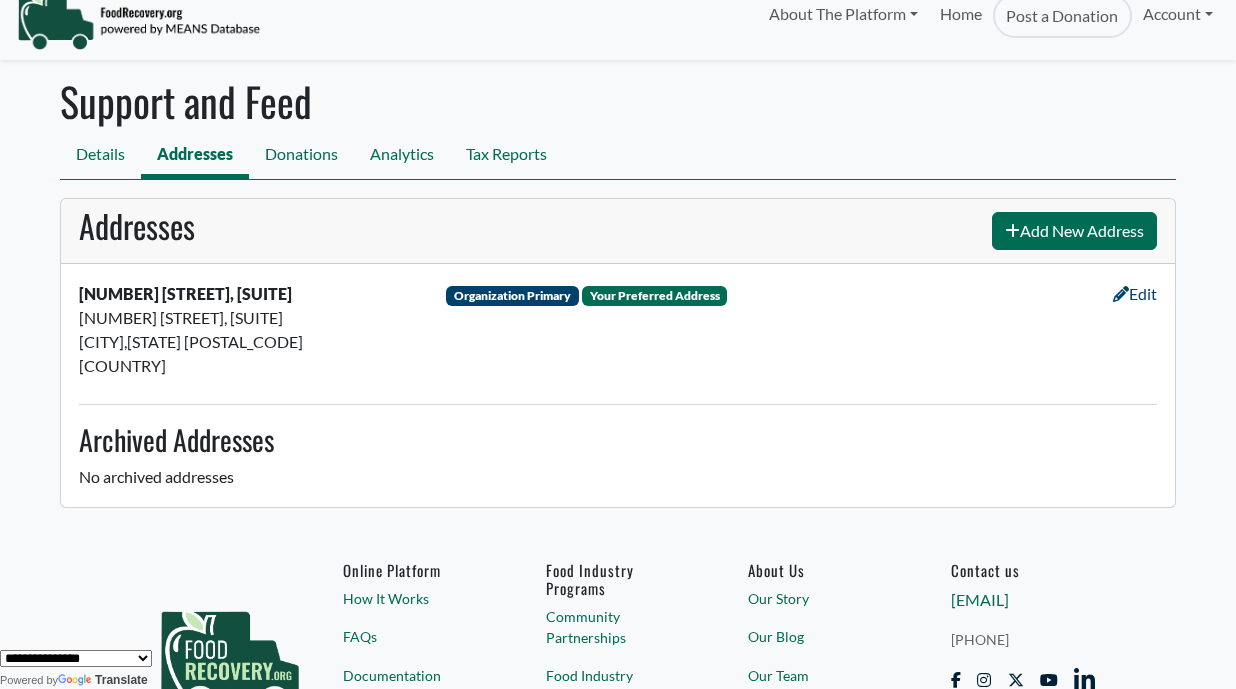scroll, scrollTop: 39, scrollLeft: 0, axis: vertical 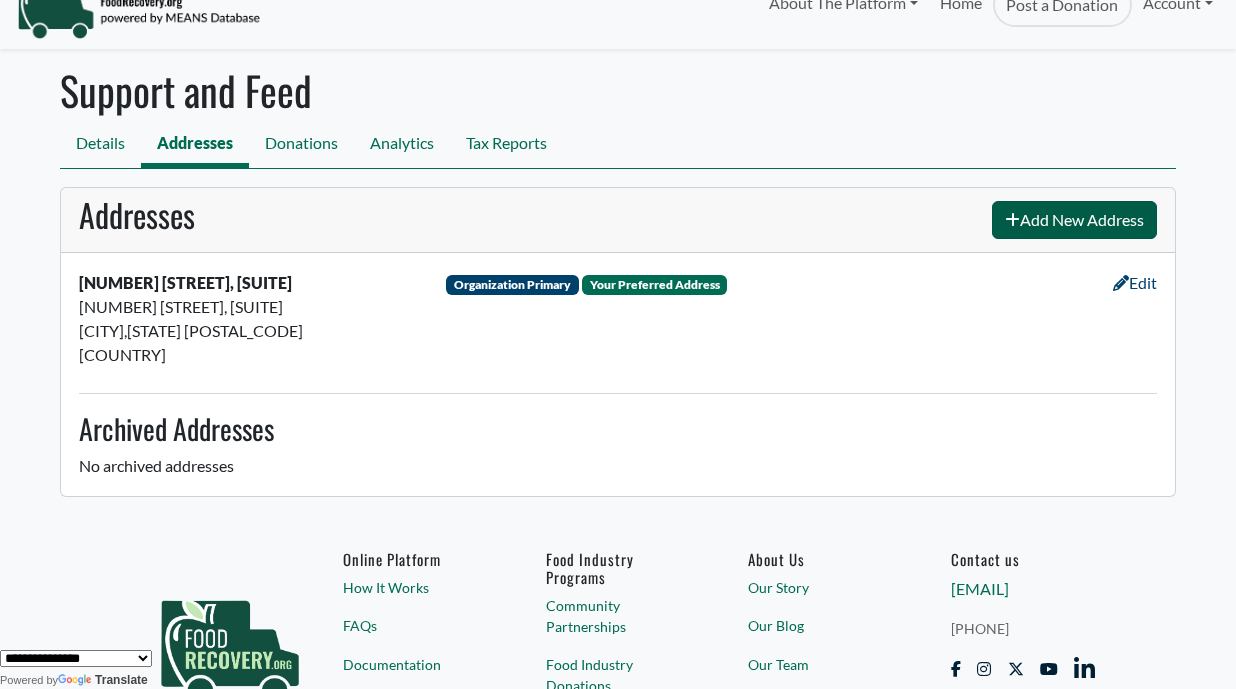 click at bounding box center (1012, 220) 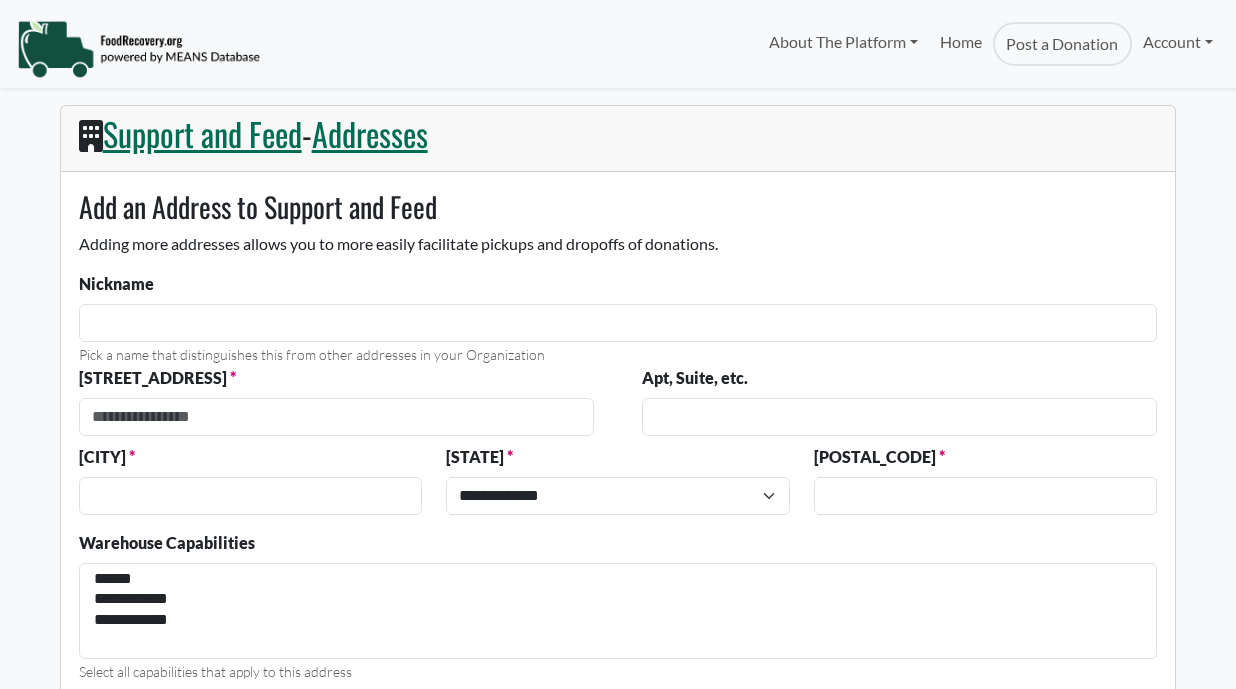 scroll, scrollTop: 0, scrollLeft: 0, axis: both 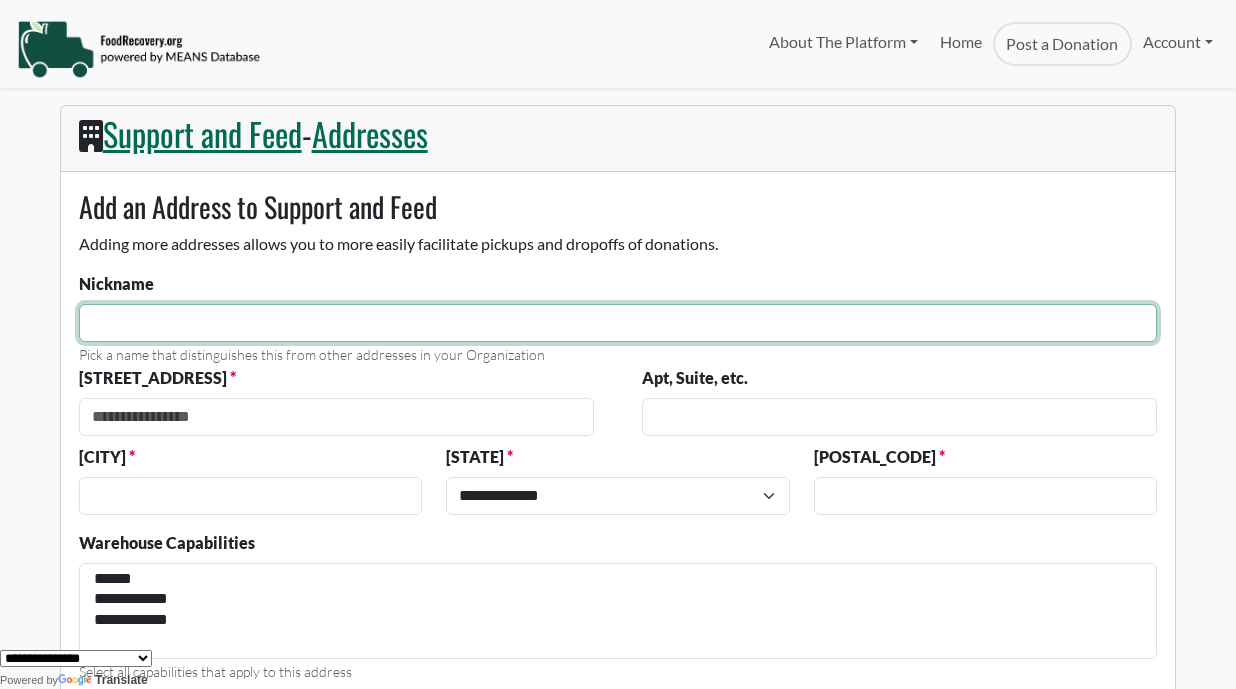 click on "Nickname" at bounding box center (618, 323) 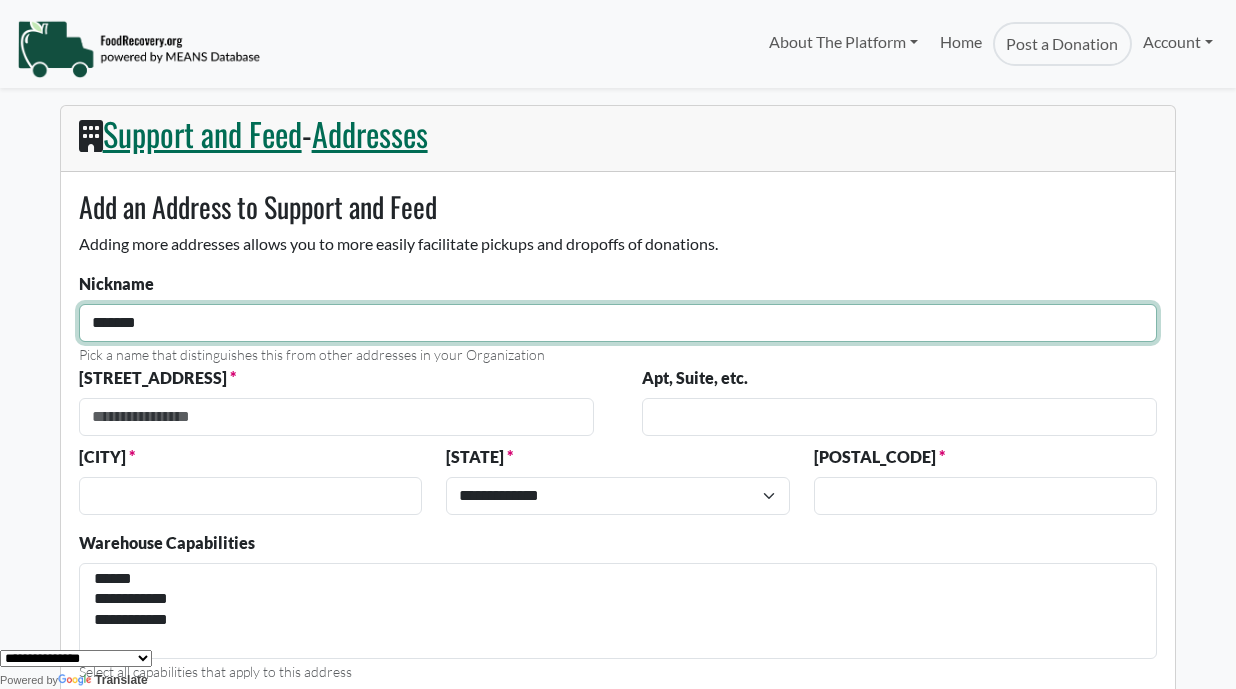 type on "*******" 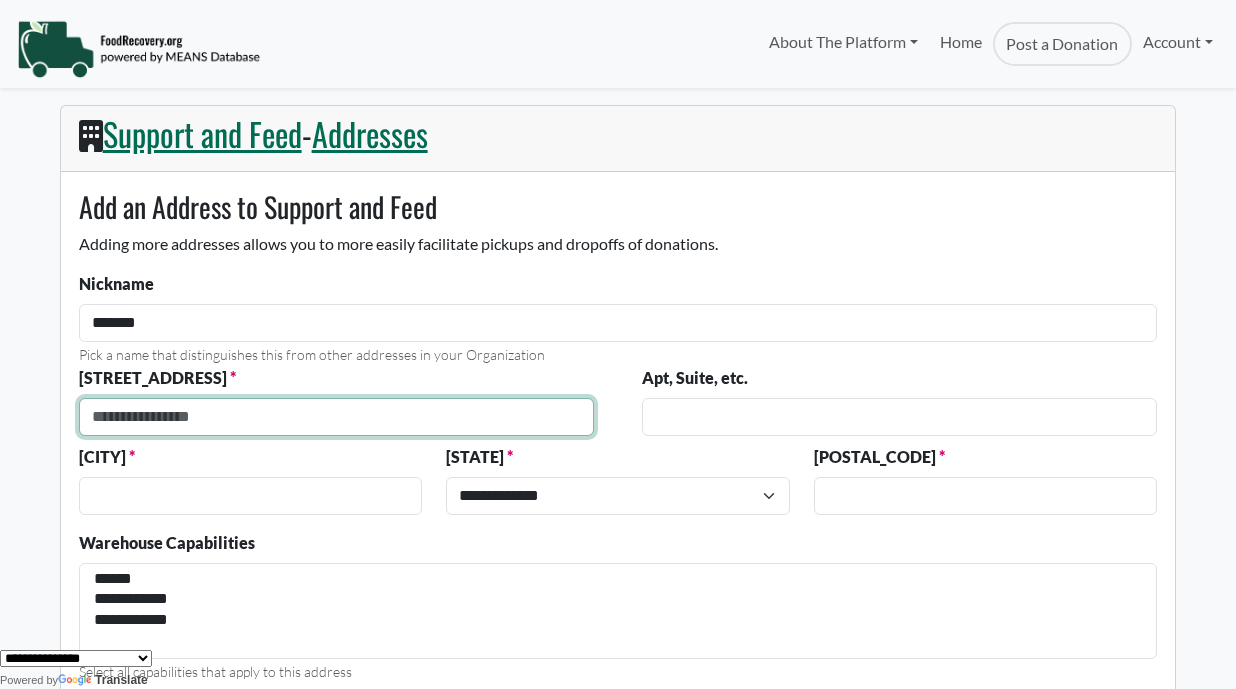 click on "Street Address" at bounding box center [336, 417] 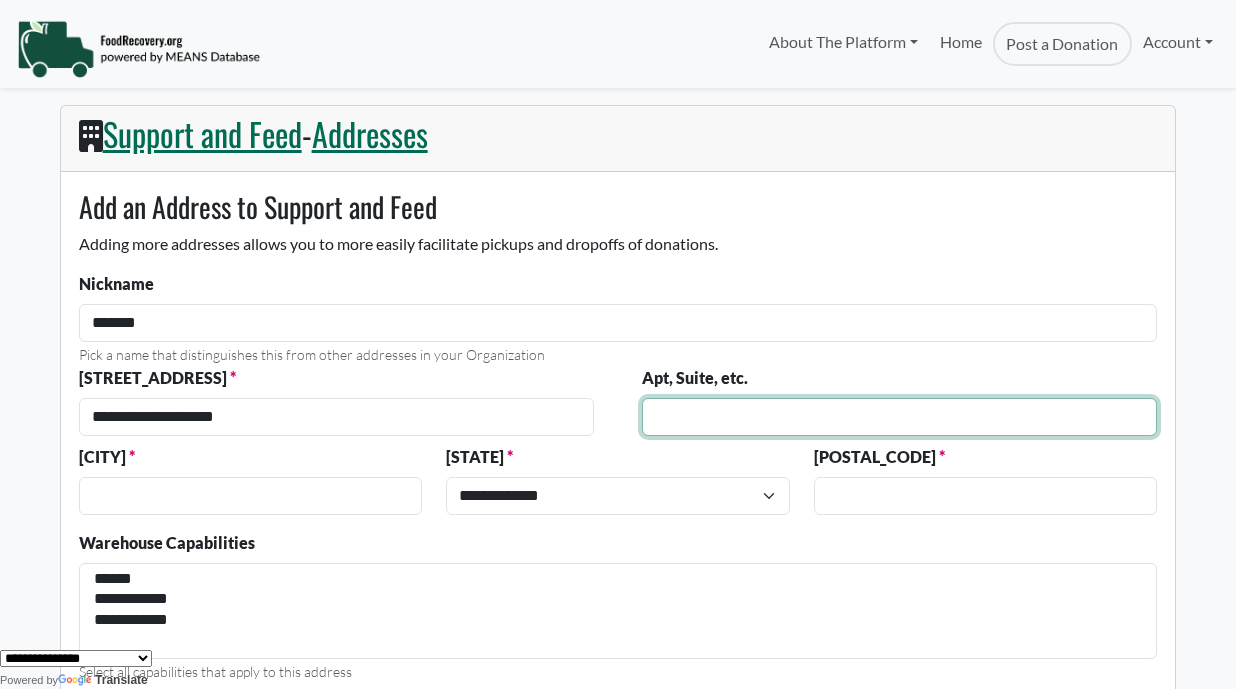 type on "**" 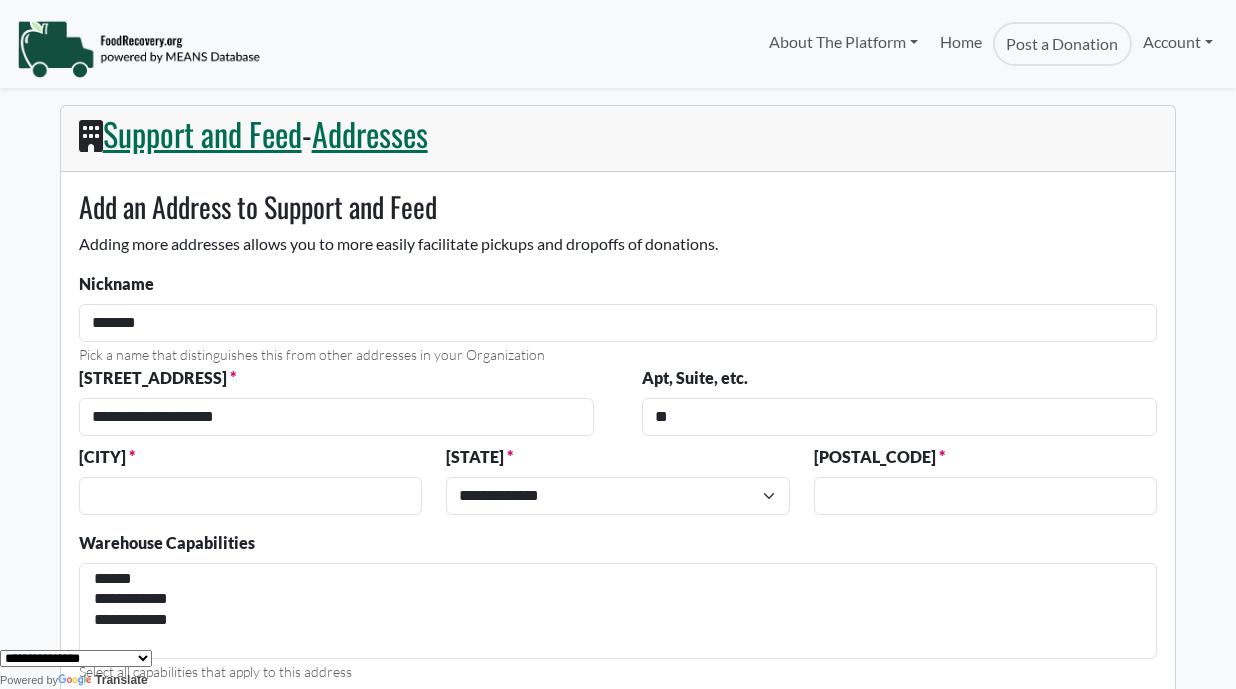 type on "*******" 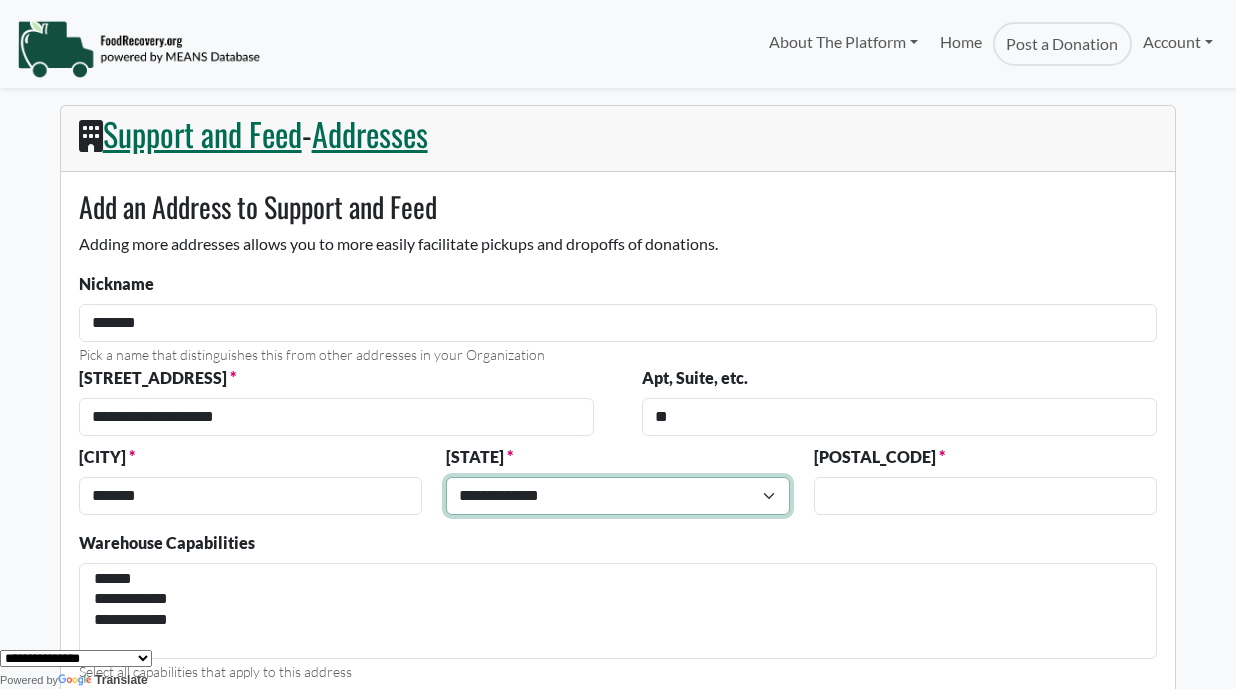 select on "**" 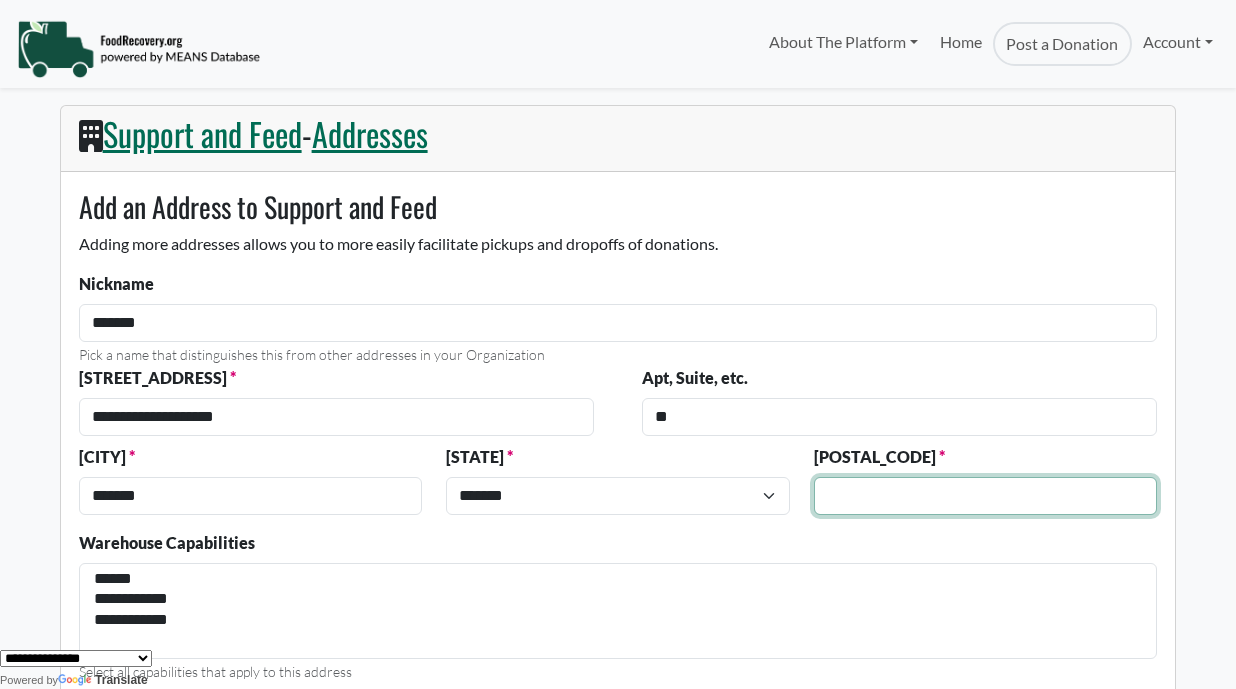type on "*****" 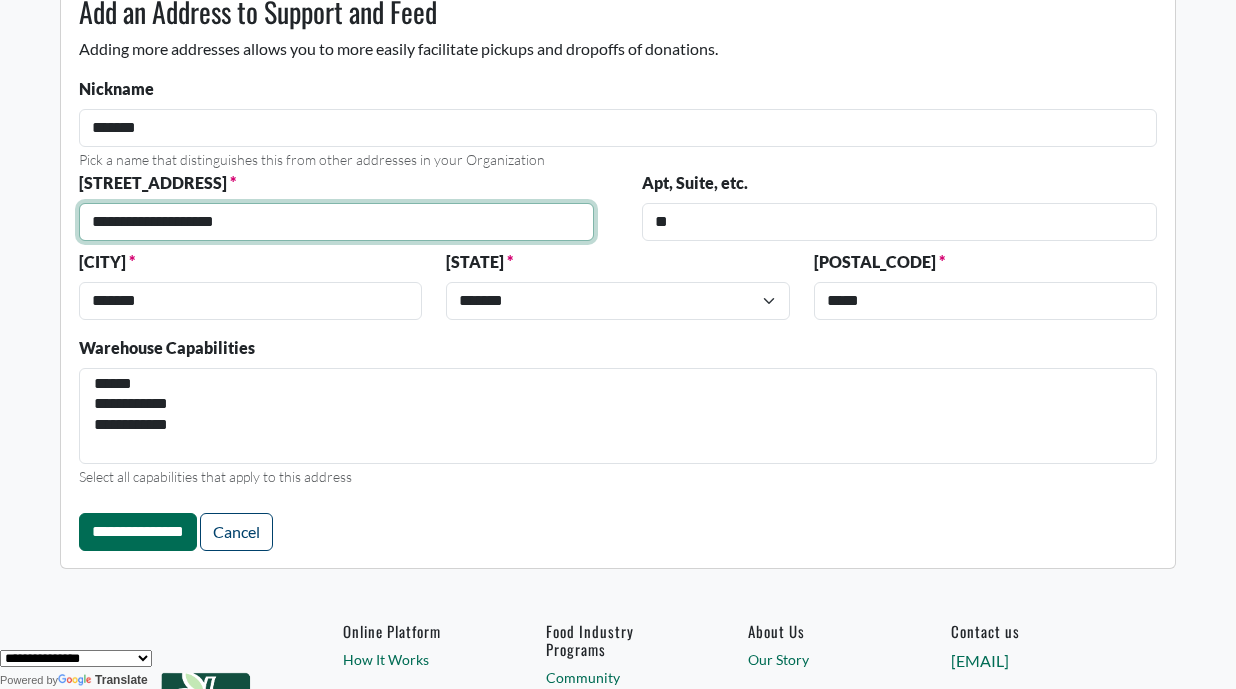 scroll, scrollTop: 194, scrollLeft: 0, axis: vertical 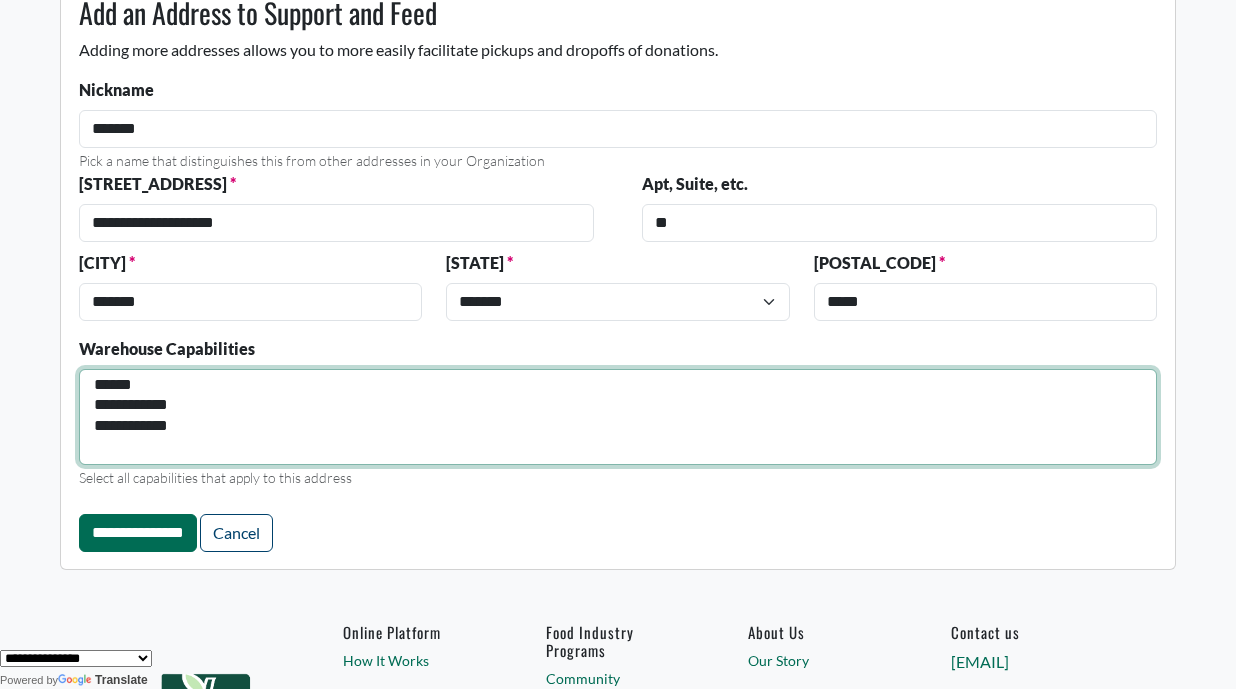 click on "**********" at bounding box center (618, 427) 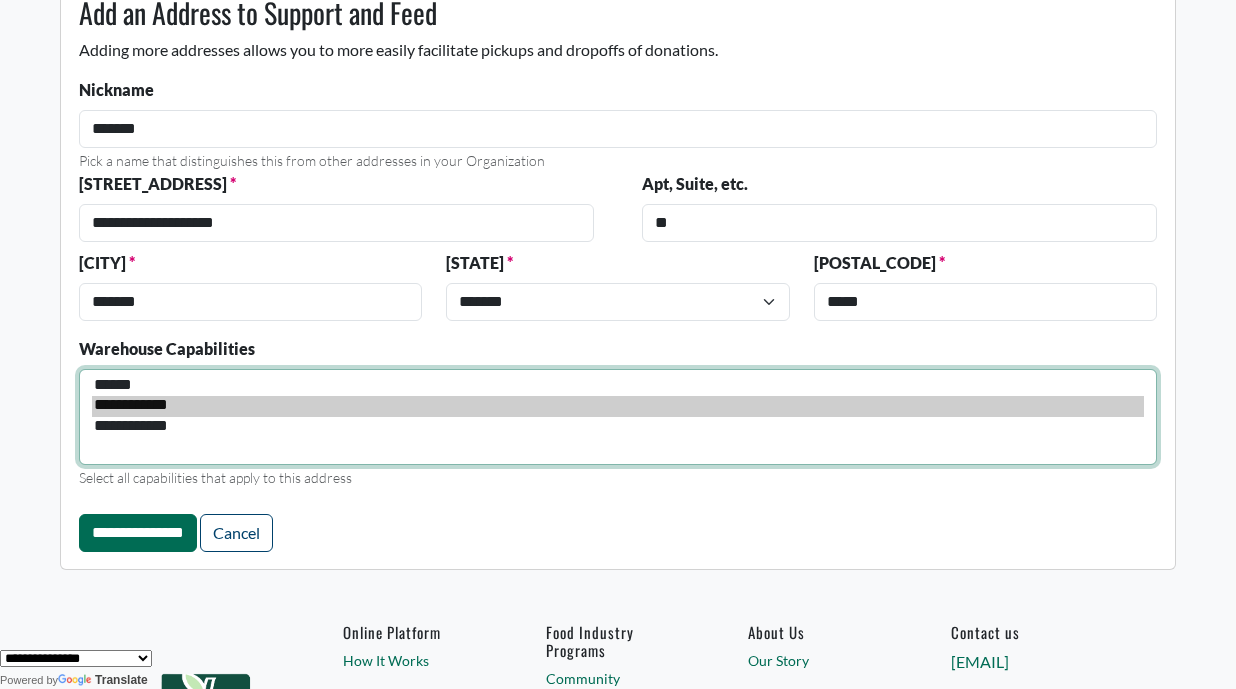 click on "**********" at bounding box center [618, 427] 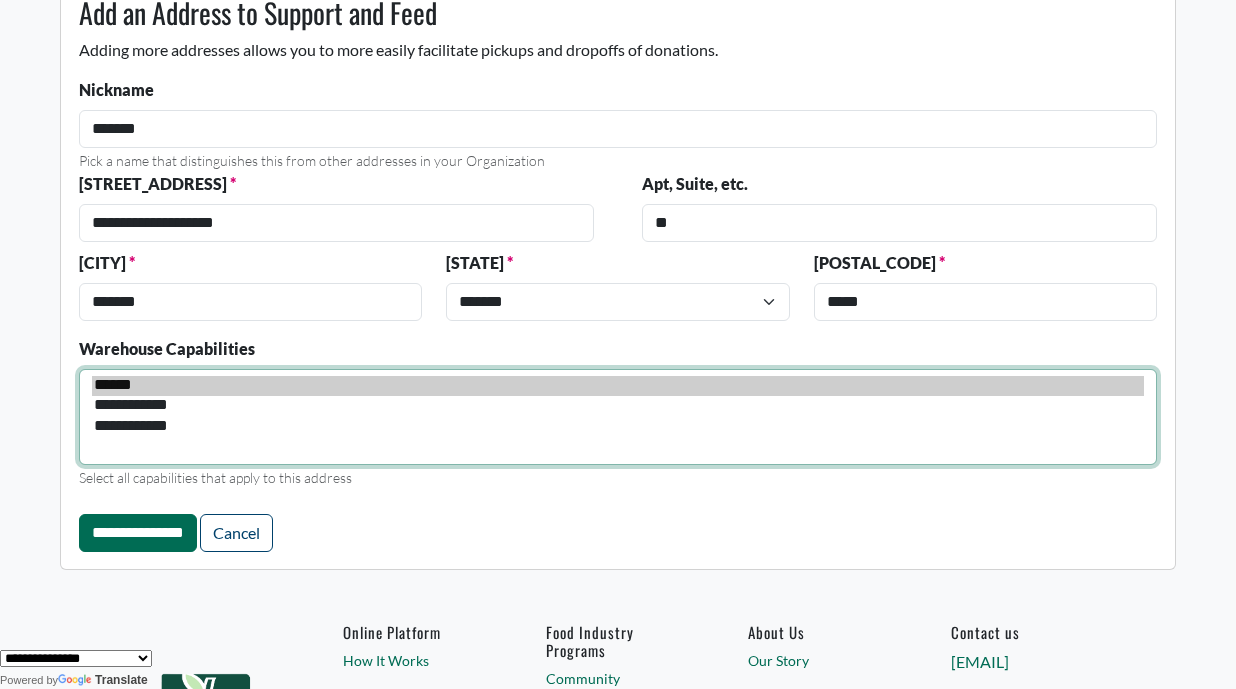 select on "******" 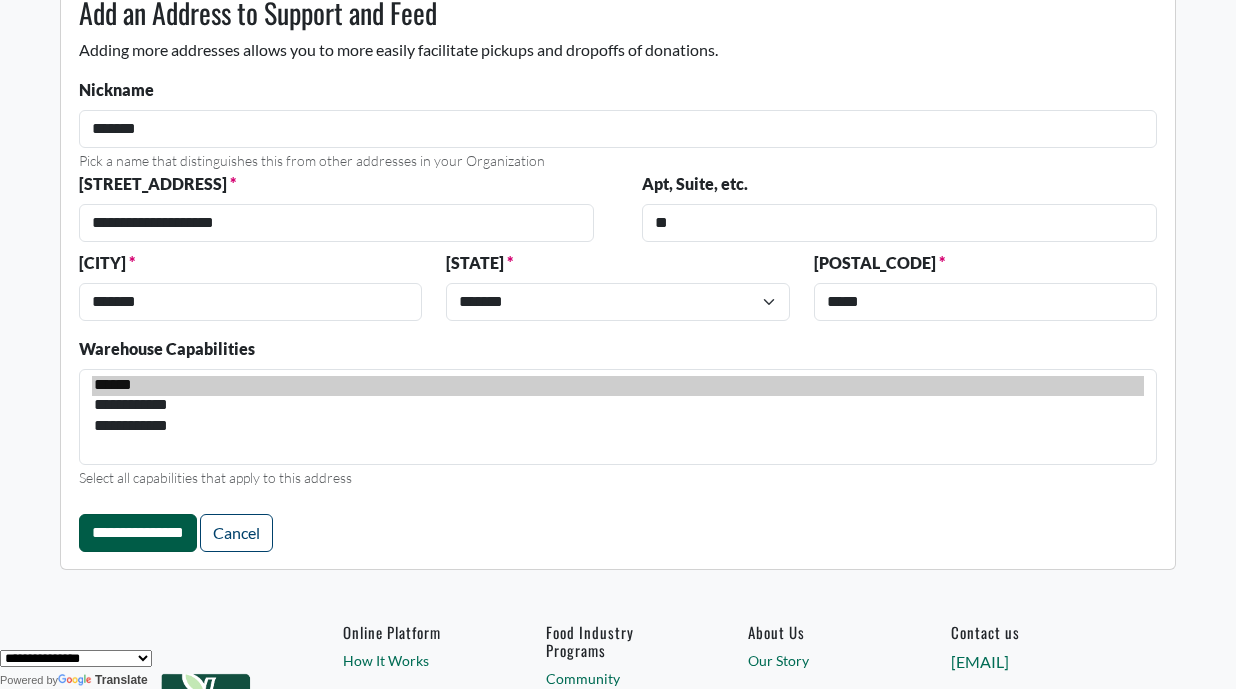 click on "**********" at bounding box center (138, 533) 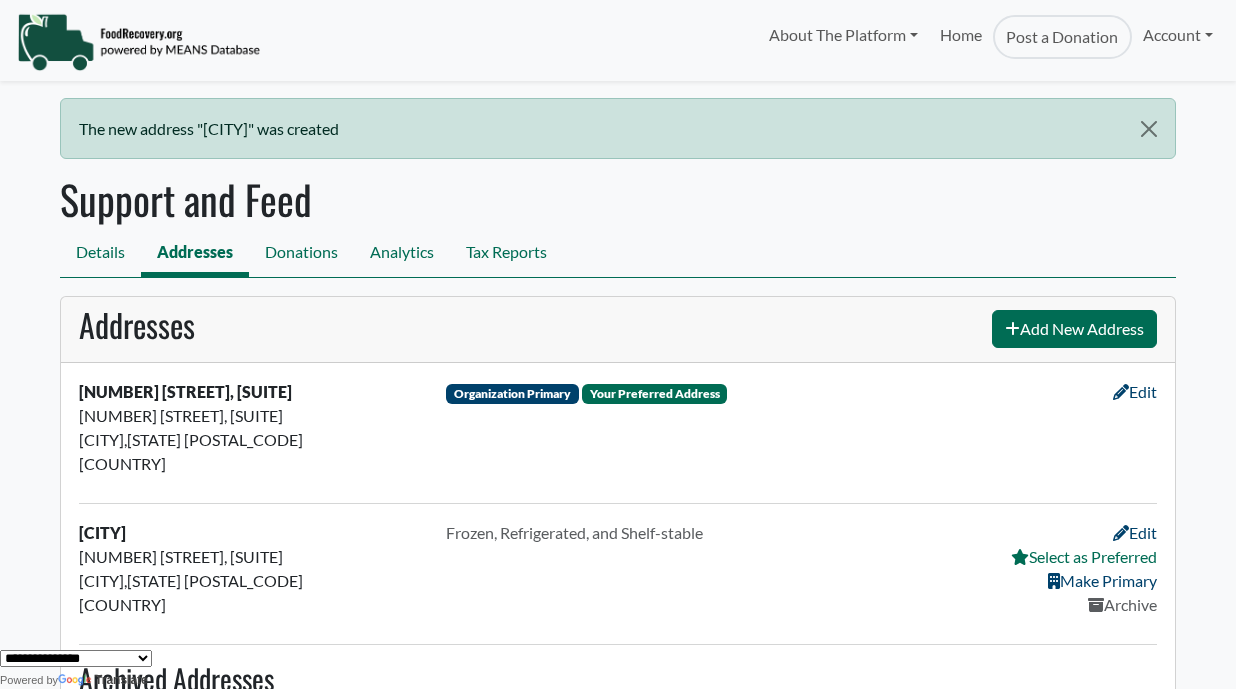 scroll, scrollTop: 0, scrollLeft: 0, axis: both 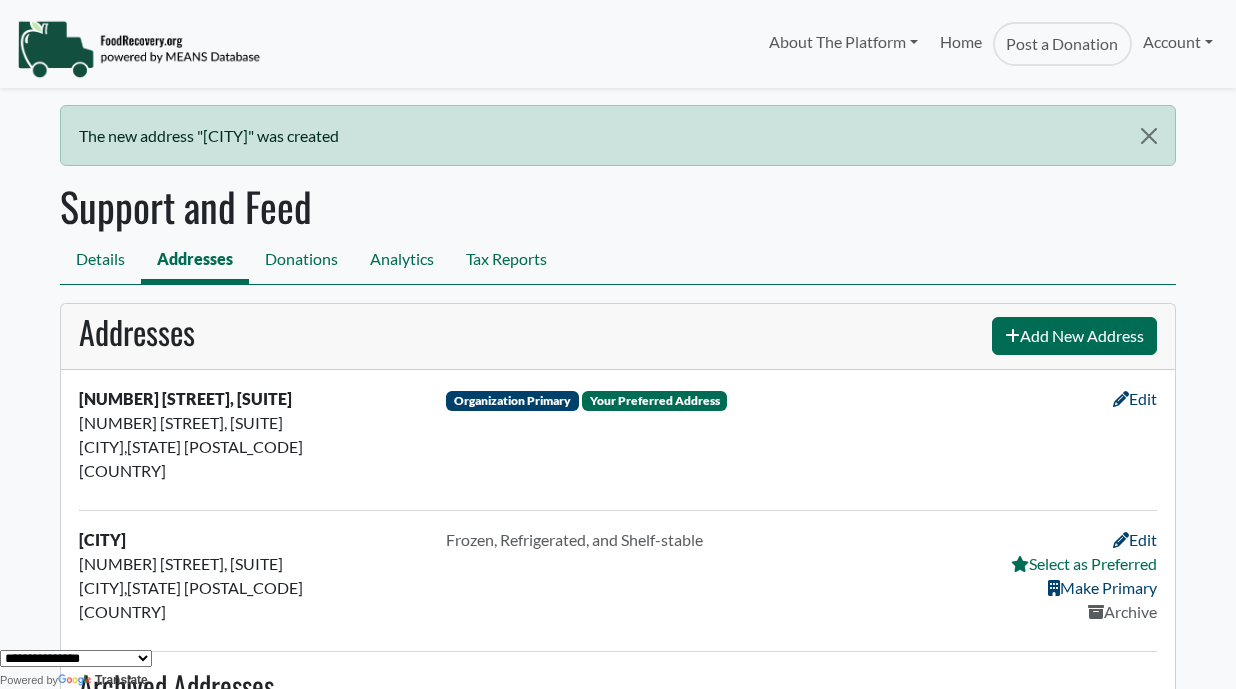 click at bounding box center (138, 49) 